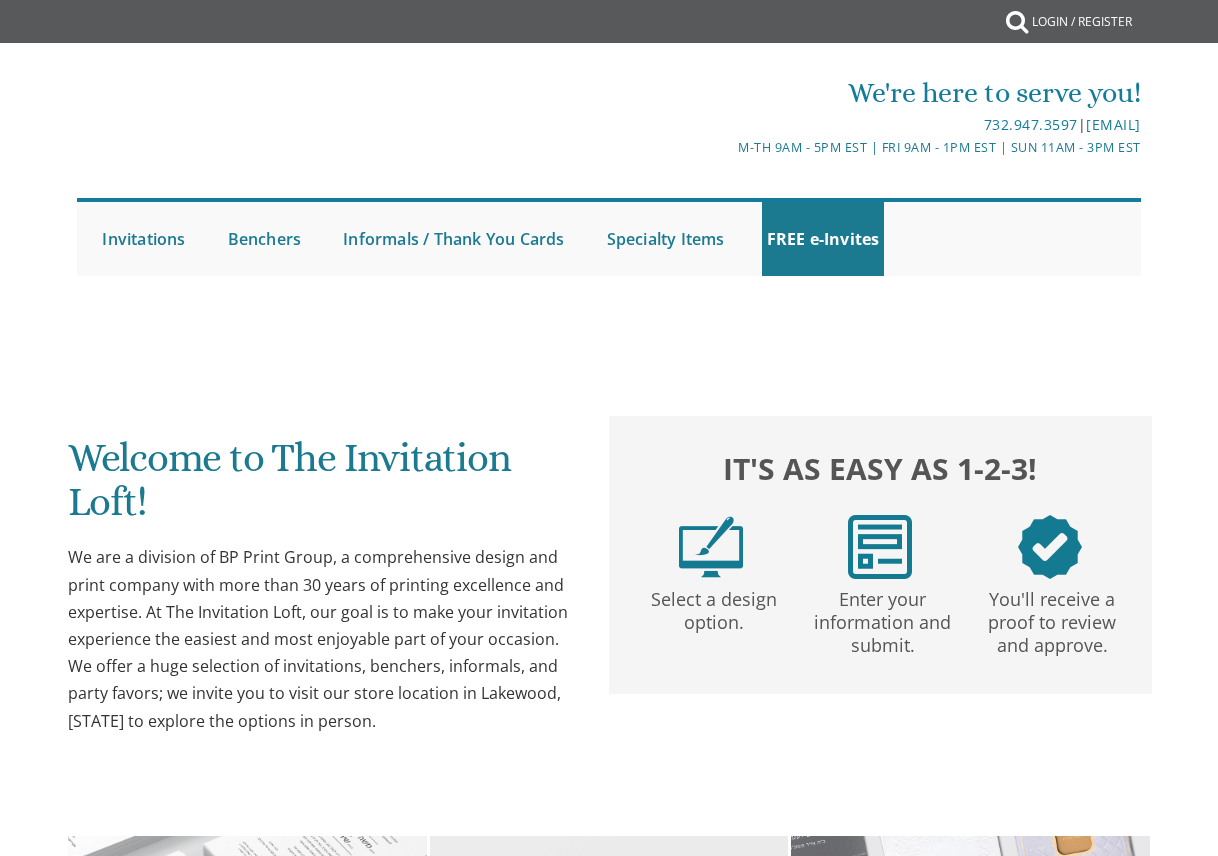 scroll, scrollTop: 0, scrollLeft: 0, axis: both 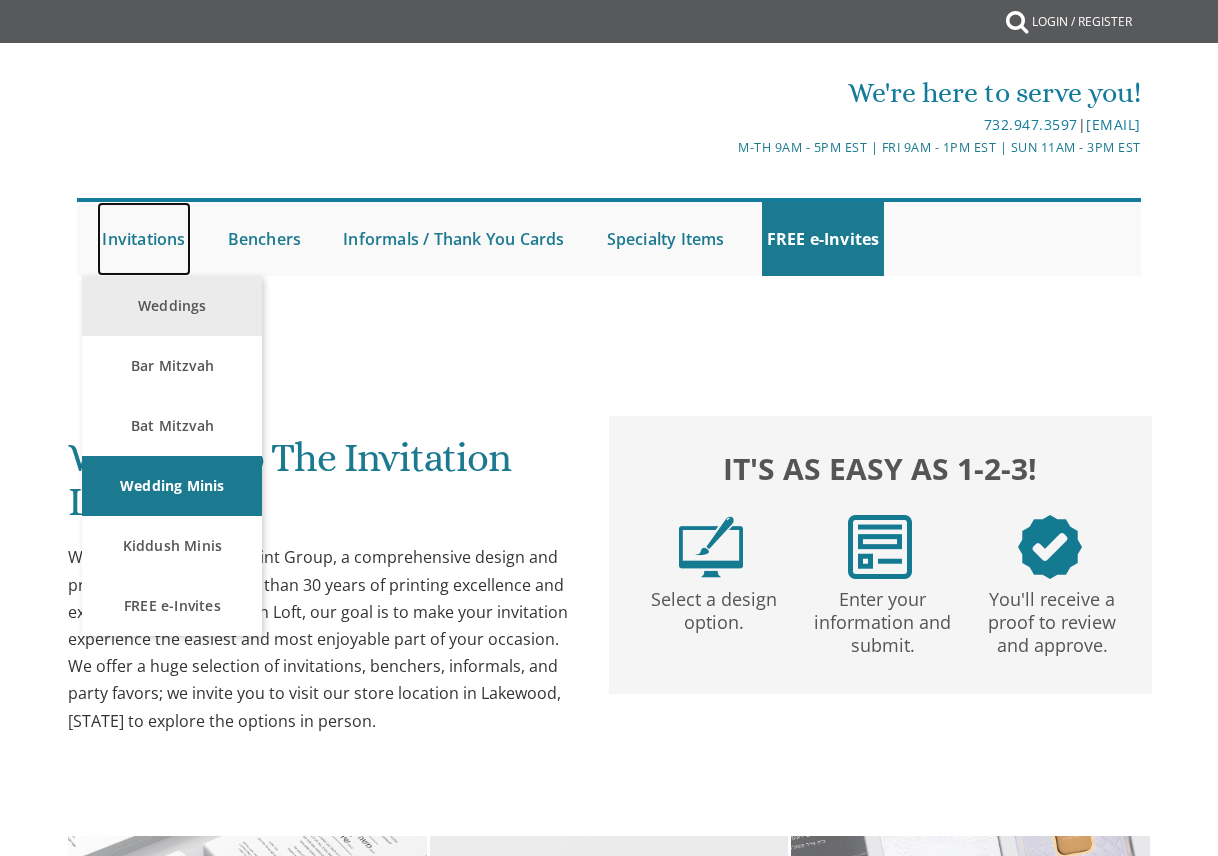 click on "Invitations" at bounding box center [143, 239] 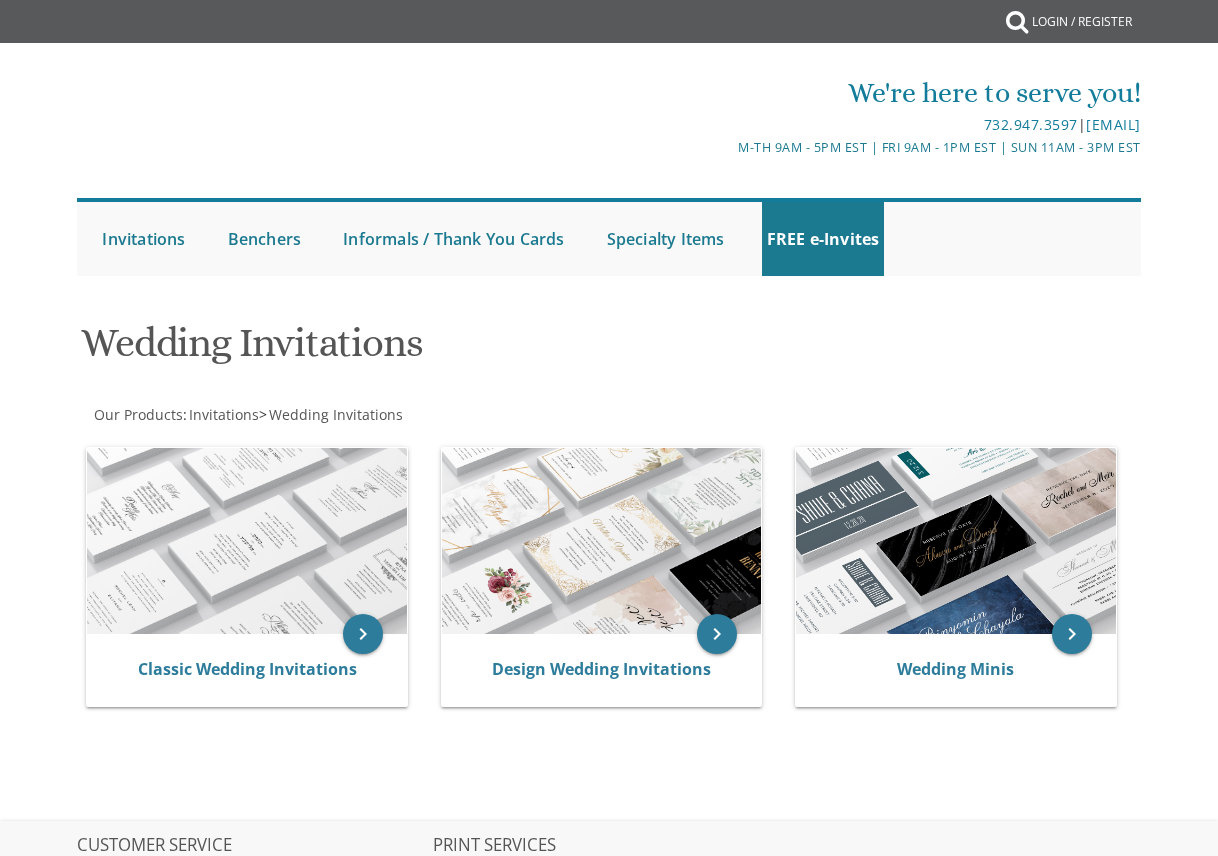 scroll, scrollTop: 0, scrollLeft: 0, axis: both 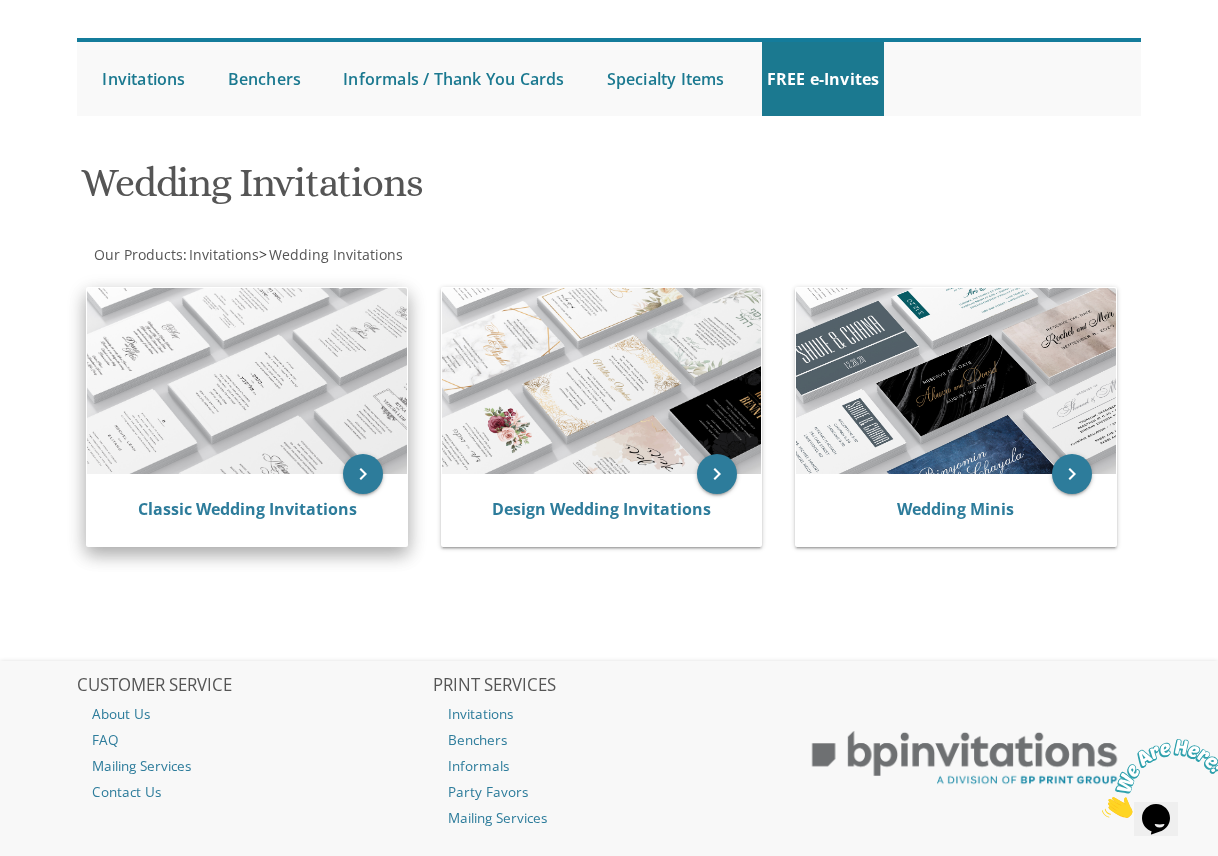 click at bounding box center (246, 381) 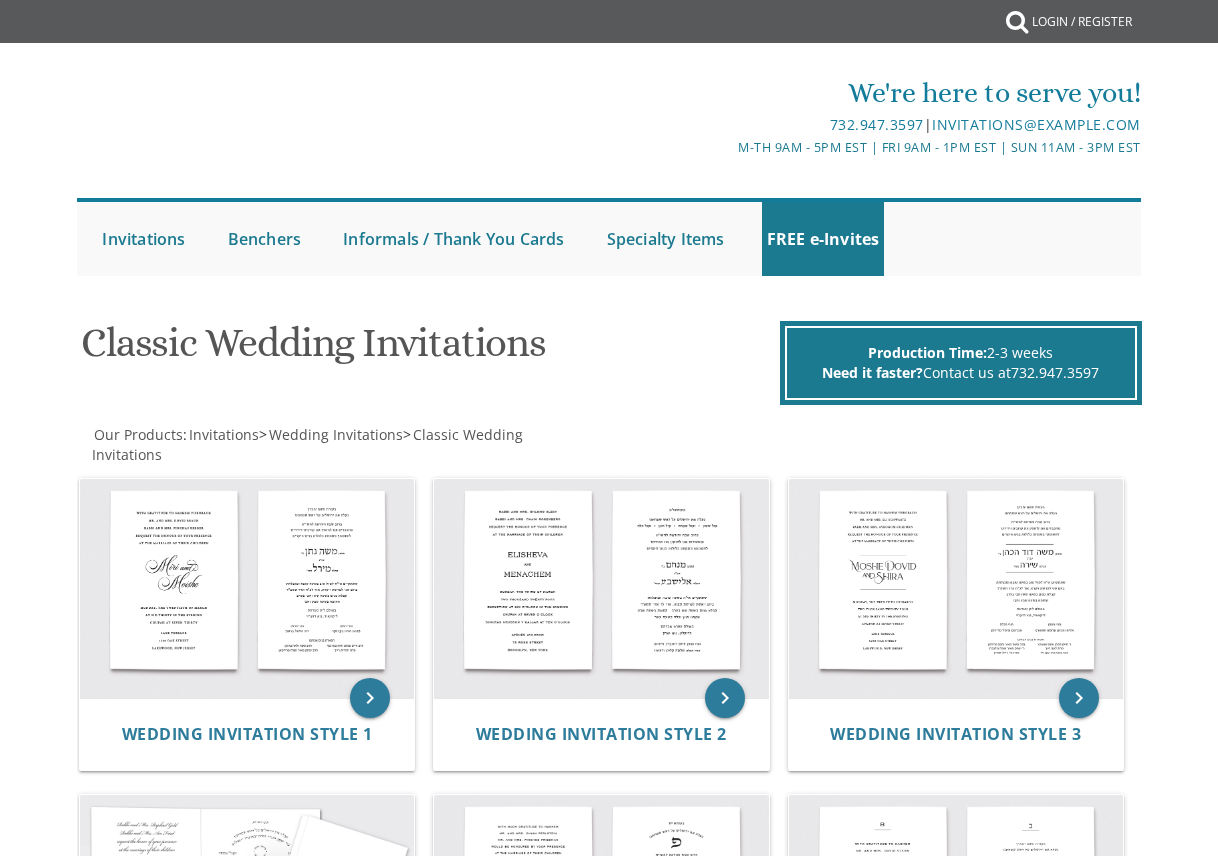 scroll, scrollTop: 0, scrollLeft: 0, axis: both 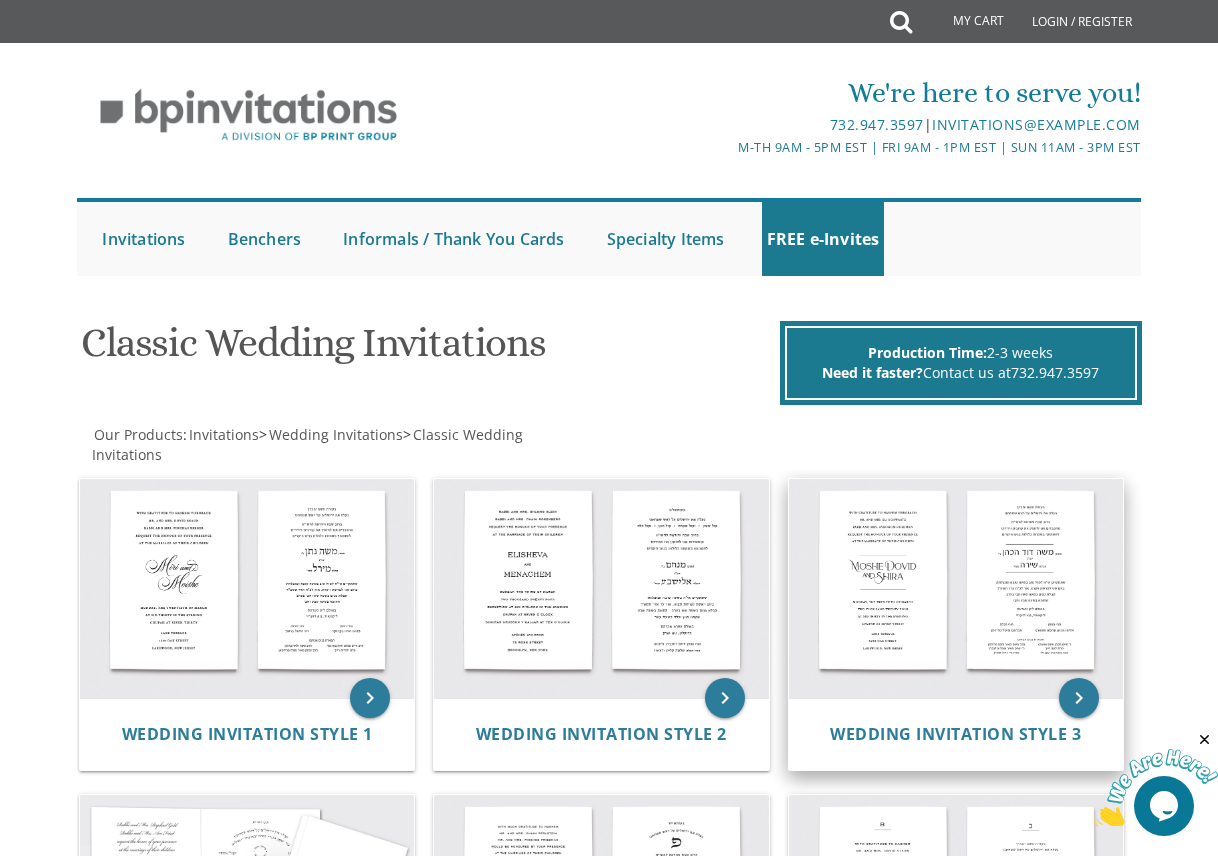 click at bounding box center (956, 589) 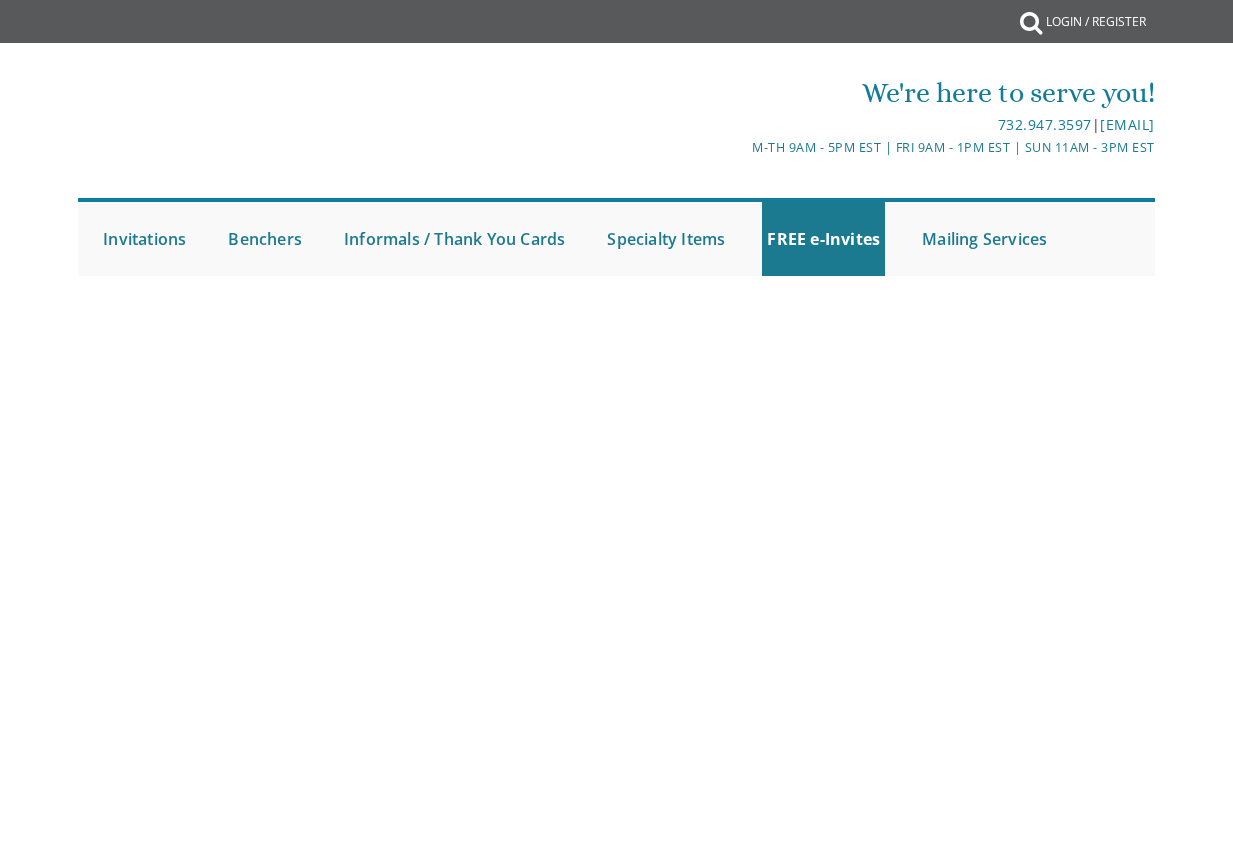 scroll, scrollTop: 0, scrollLeft: 0, axis: both 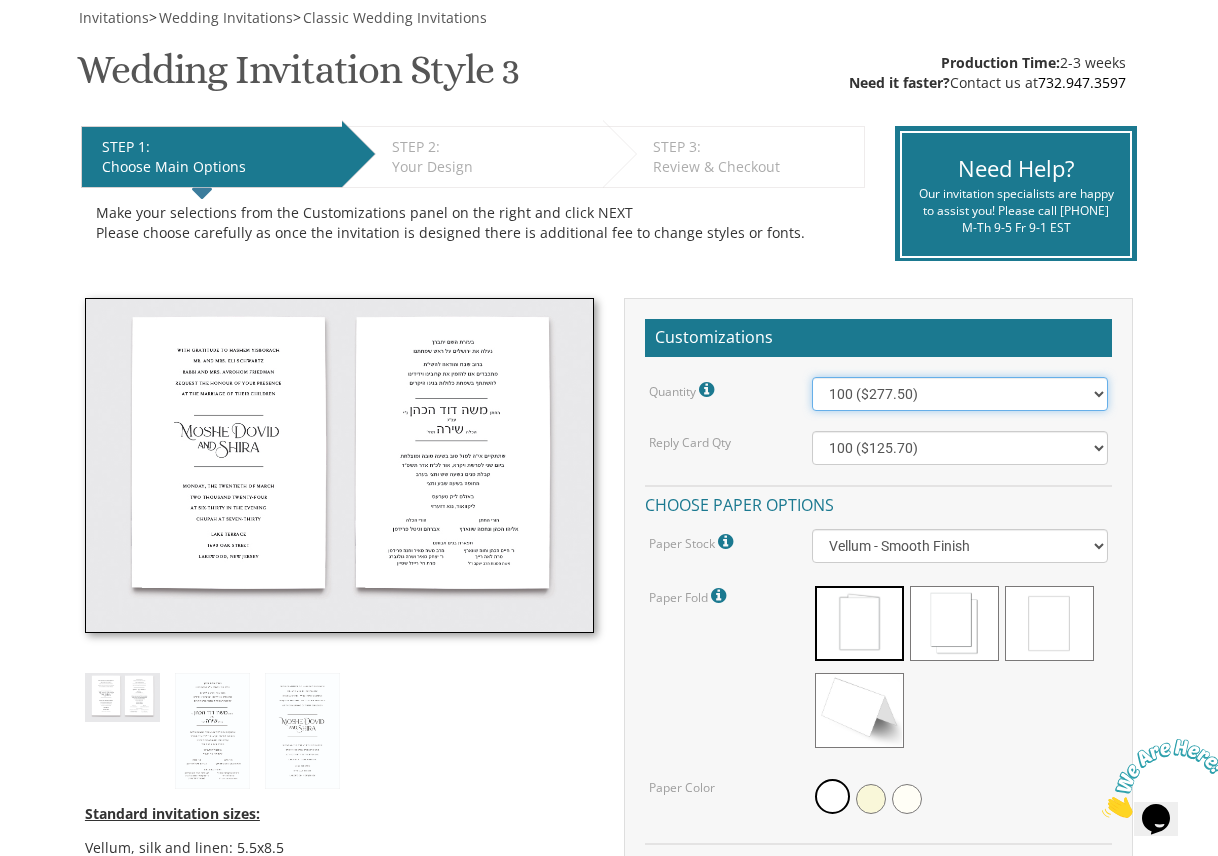 click on "100 ($277.50) 200 ($330.45) 300 ($380.65) 400 ($432.70) 500 ($482.10) 600 ($534.10) 700 ($583.65) 800 ($635.30) 900 ($684.60) 1000 ($733.55) 1100 ($785.50) 1200 ($833.05) 1300 ($884.60) 1400 ($934.05) 1500 ($983.75) 1600 ($1,033.10) 1700 ($1,082.75) 1800 ($1,132.20) 1900 ($1,183.75) 2000 ($1,230.95)" at bounding box center [960, 394] 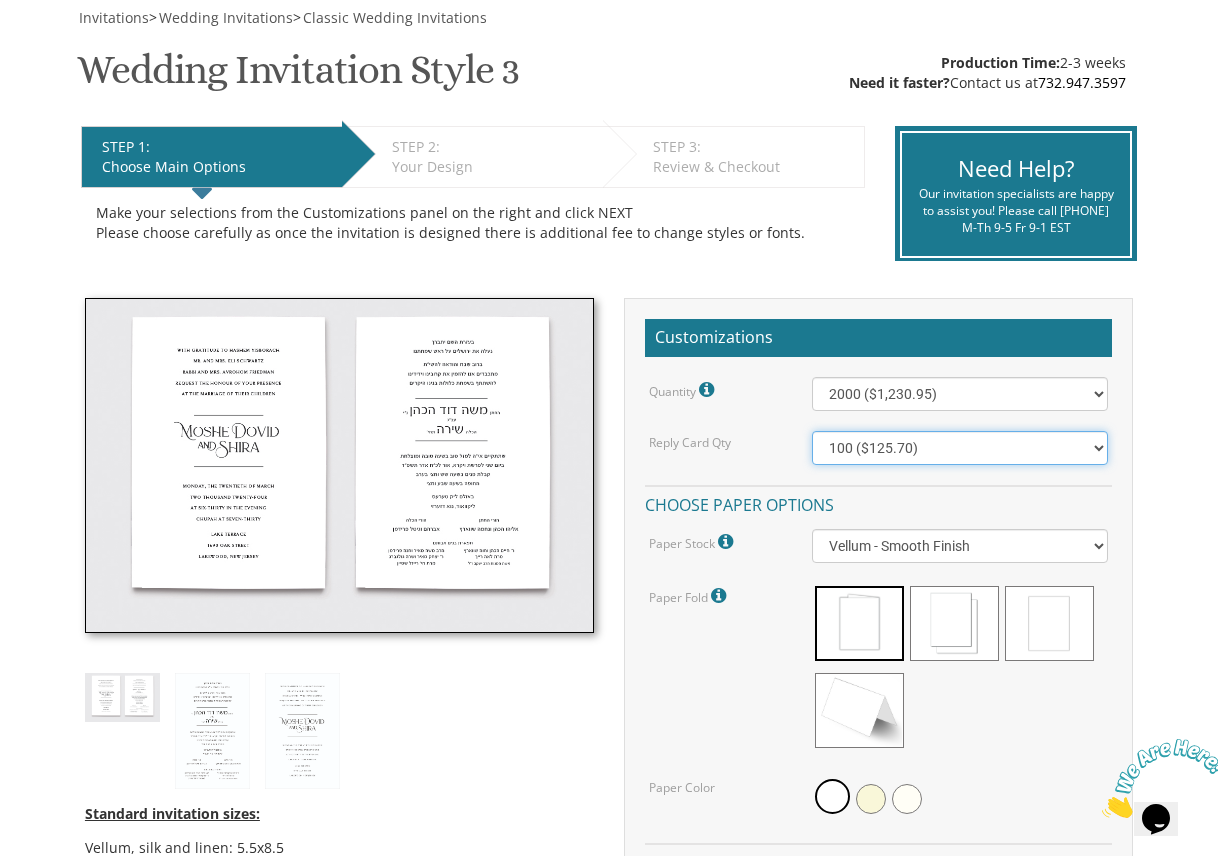 click on "100 ($125.70) 200 ($150.60) 300 ($177.95) 400 ($270.70) 500 ($225.30) 600 ($249.85) 700 ($272.35) 800 ($299.20) 900 ($323.55) 1000 ($345.80) 1100 ($370.35) 1200 ($392.90) 1300 ($419.70) 1400 ($444.00) 1500 ($466.35) 1600 ($488.75) 1700 ($517.45) 1800 ($539.60) 1900 ($561.95) 2000 ($586.05)" at bounding box center [960, 448] 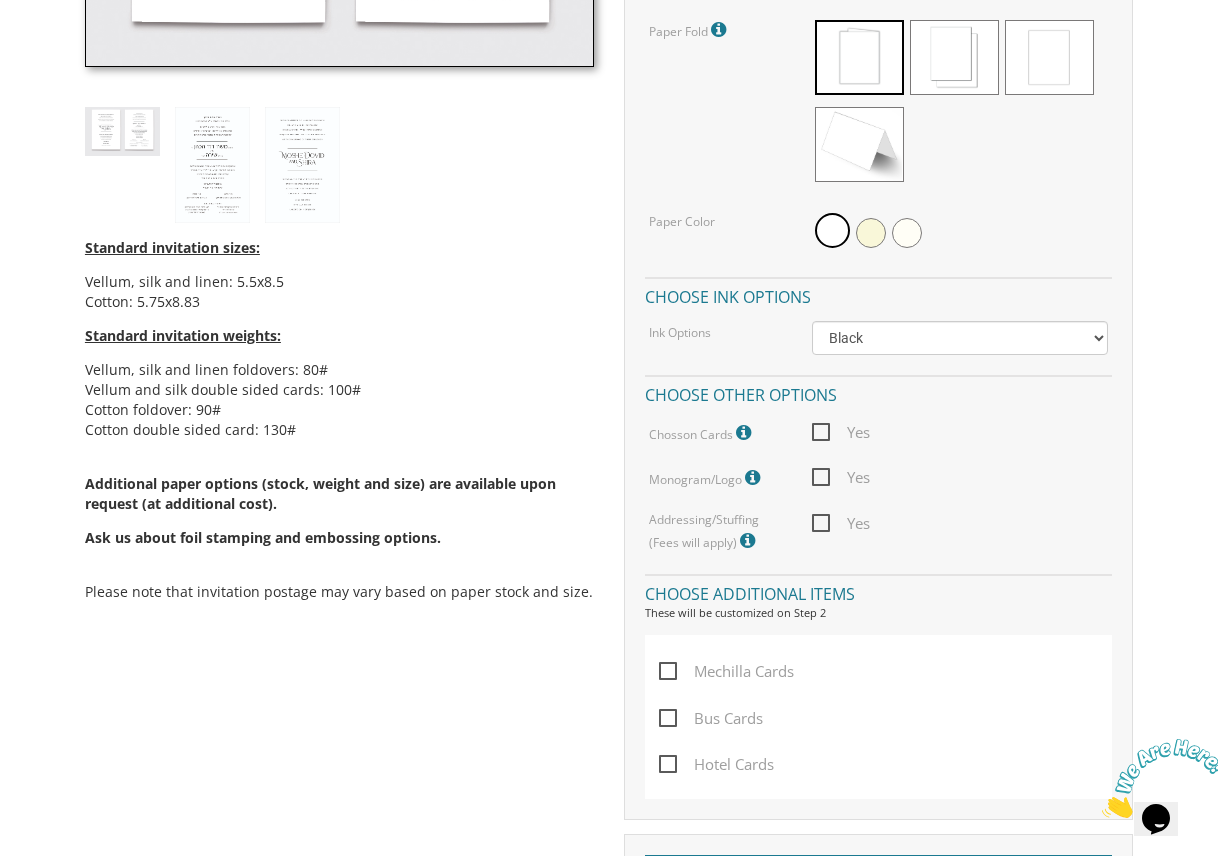 scroll, scrollTop: 877, scrollLeft: 0, axis: vertical 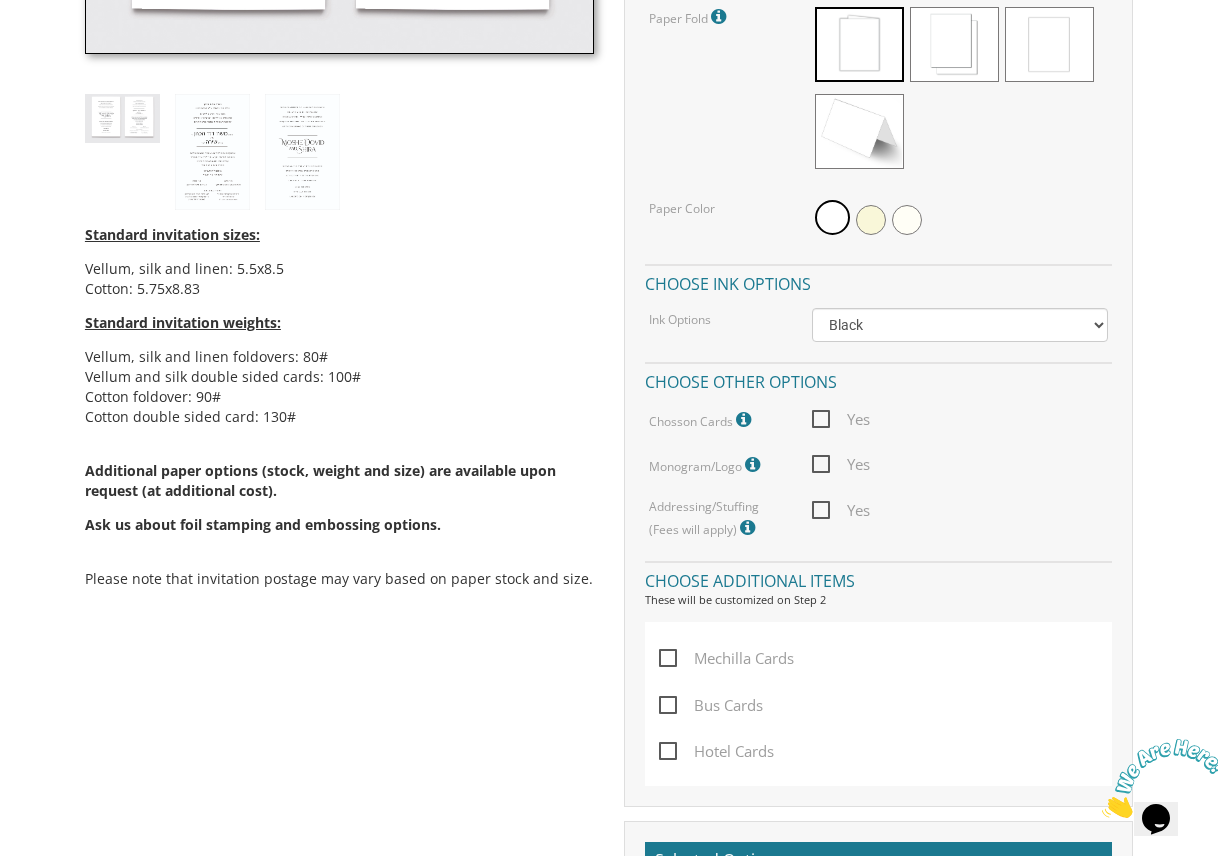 click on "Yes" at bounding box center (841, 419) 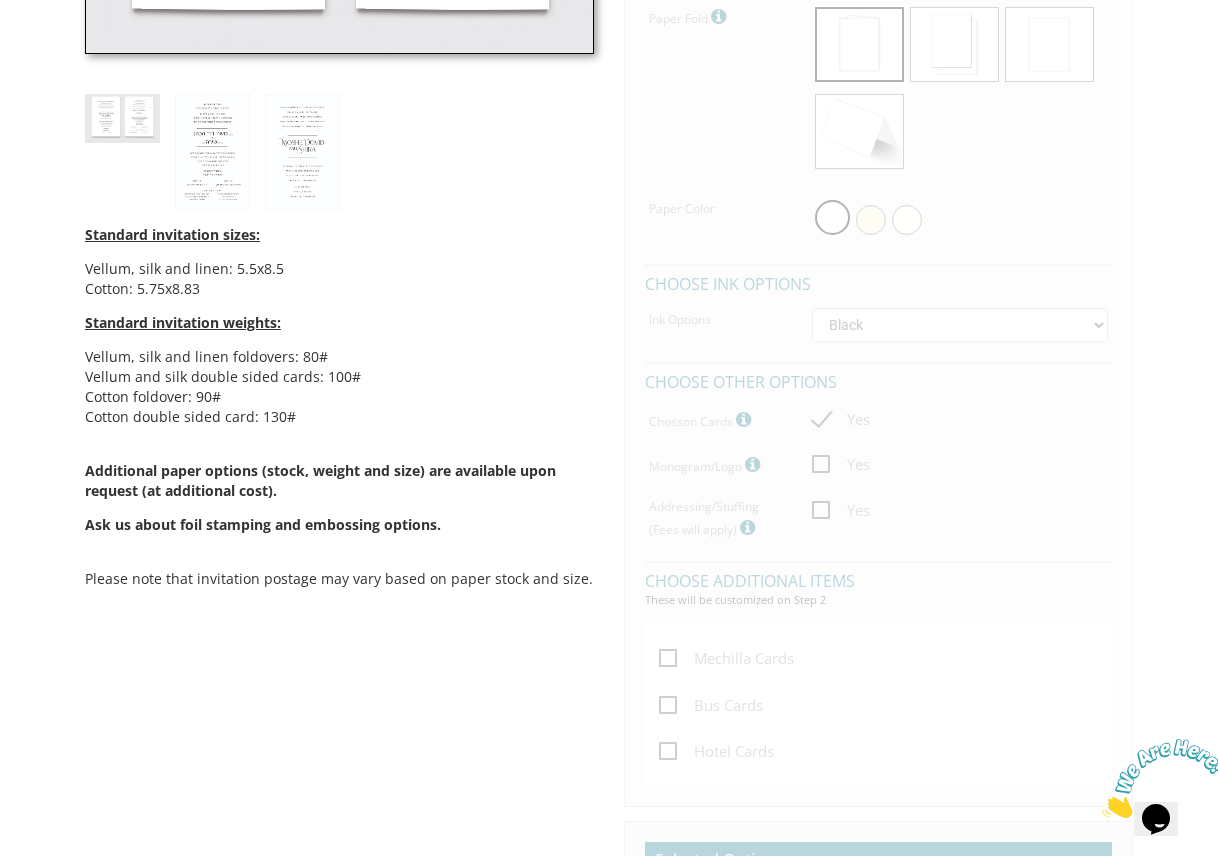 scroll, scrollTop: 871, scrollLeft: 0, axis: vertical 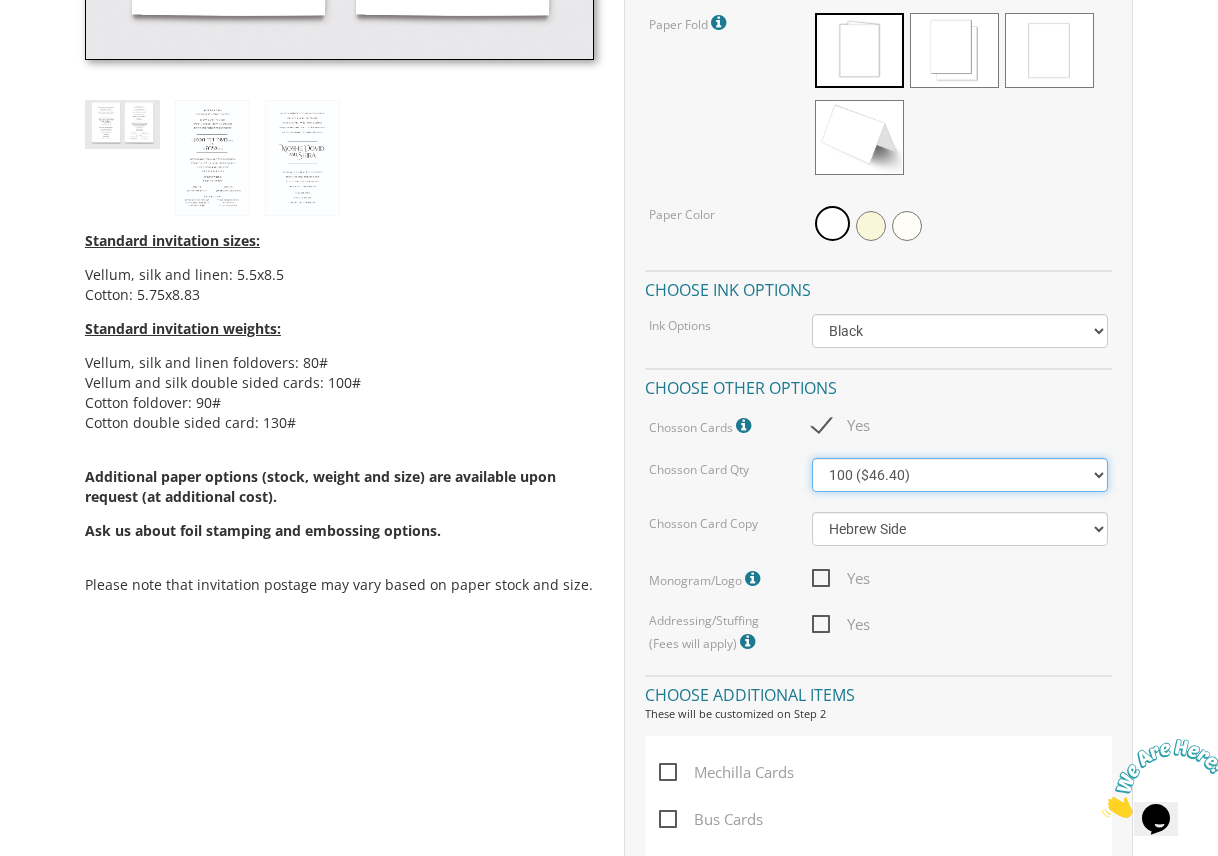 click on "100 ($46.40) 200 ($55.20) 300 ($61.85)" at bounding box center (960, 475) 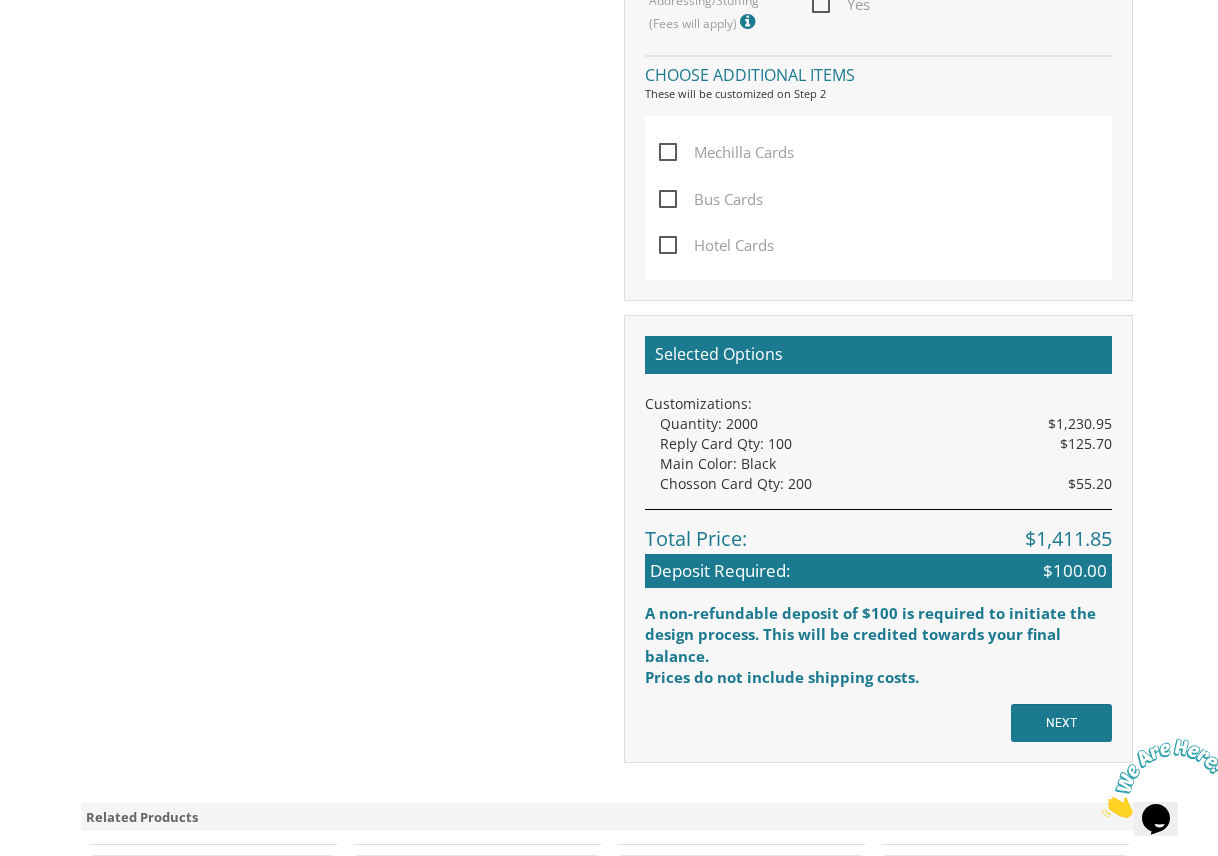 scroll, scrollTop: 0, scrollLeft: 0, axis: both 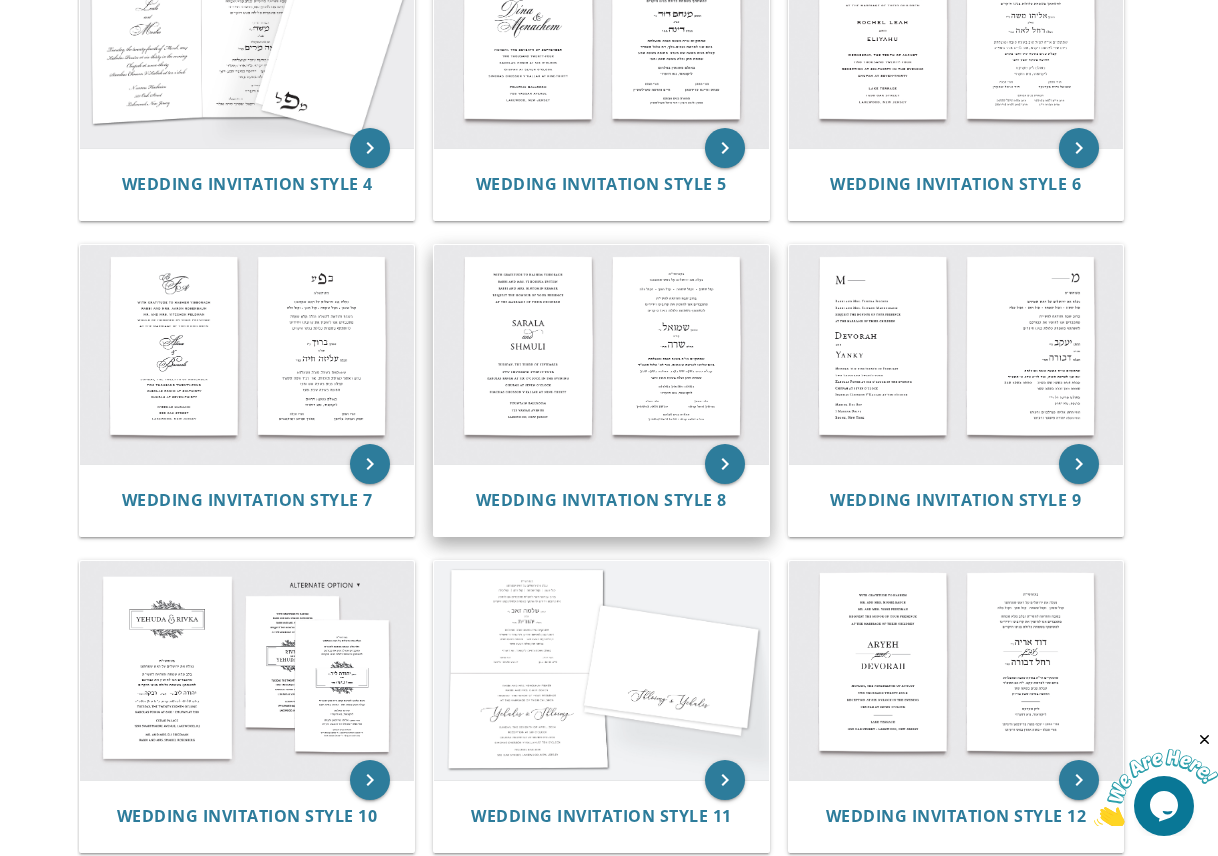 click at bounding box center [601, 355] 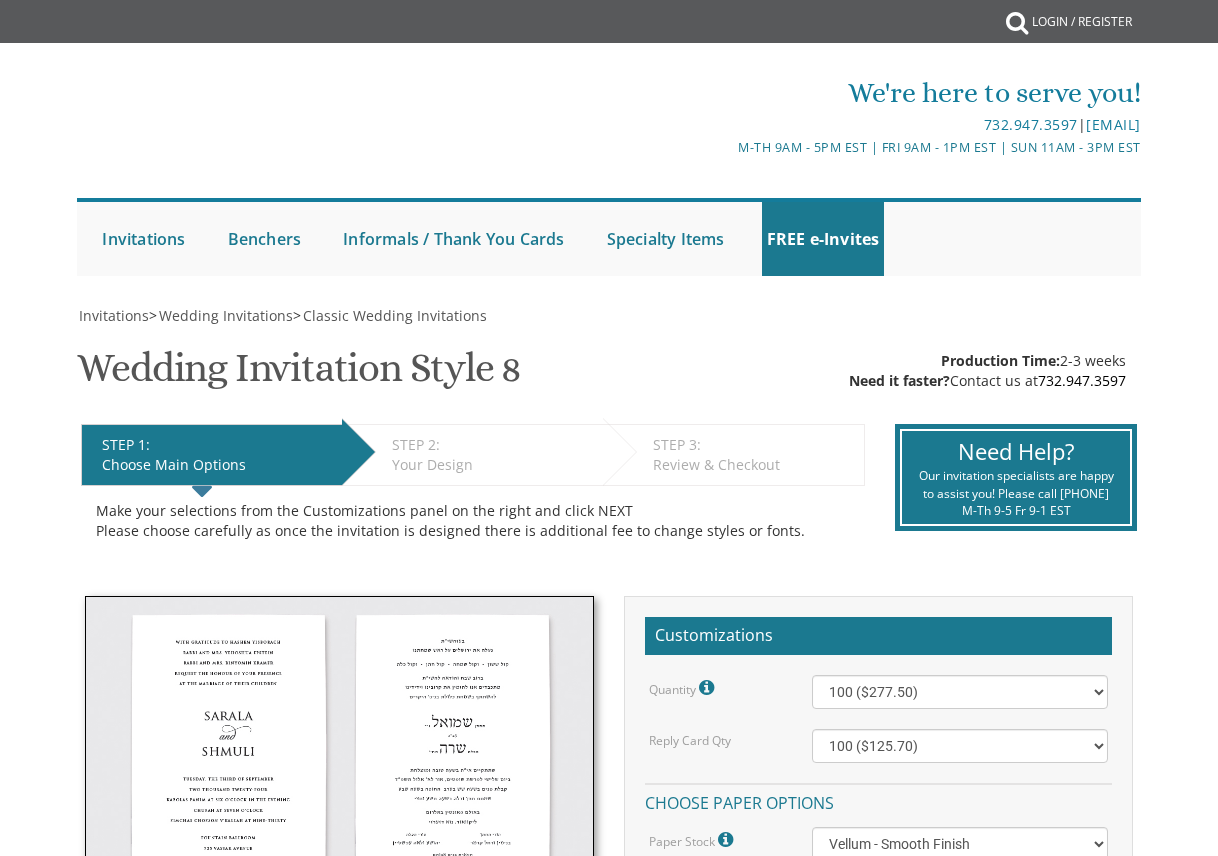 scroll, scrollTop: 0, scrollLeft: 0, axis: both 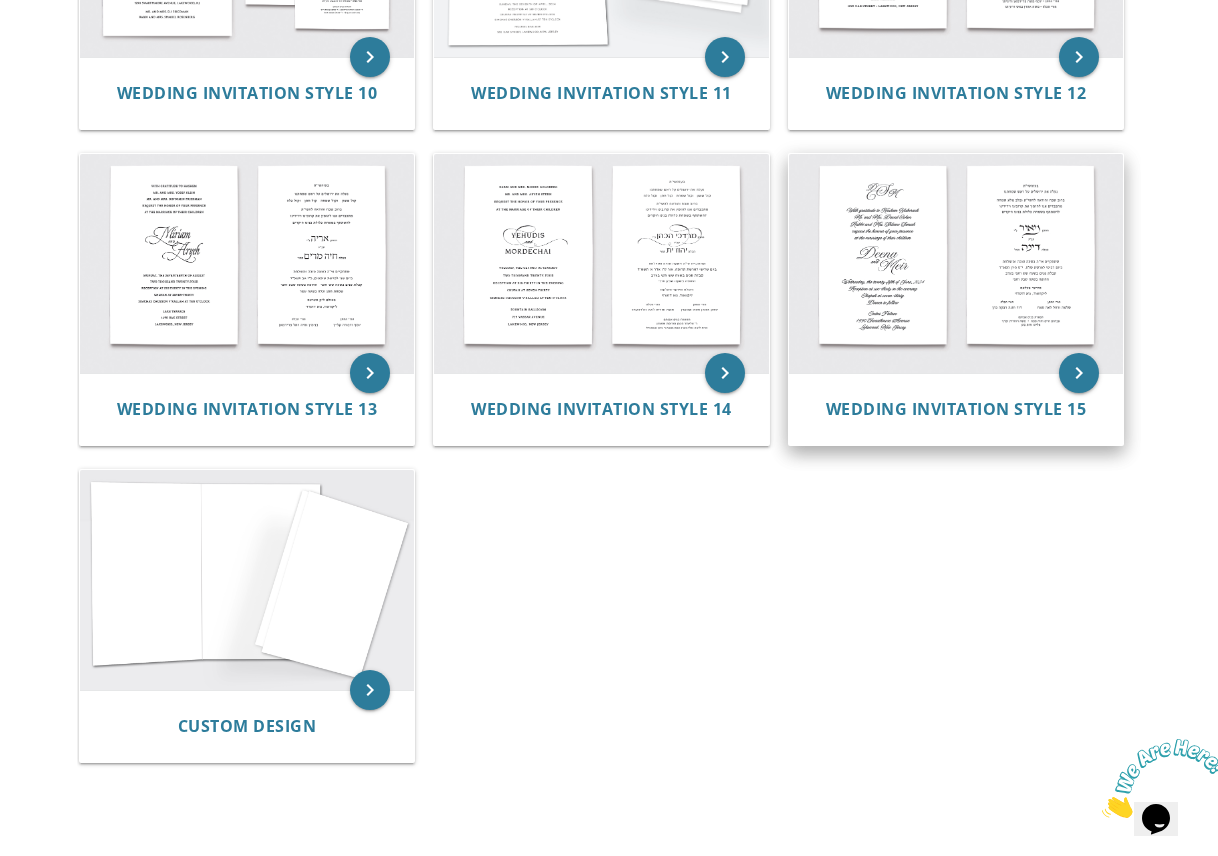 click at bounding box center [956, 264] 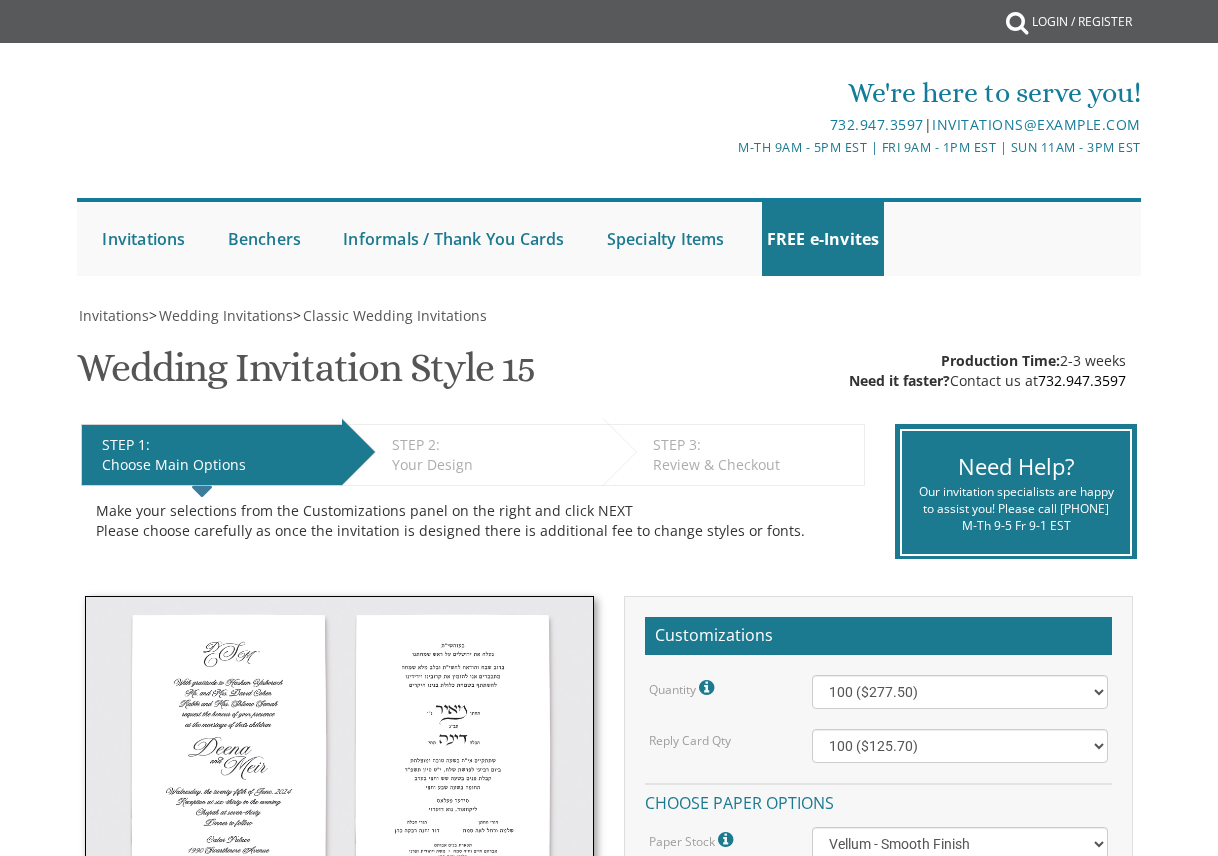 scroll, scrollTop: 0, scrollLeft: 0, axis: both 